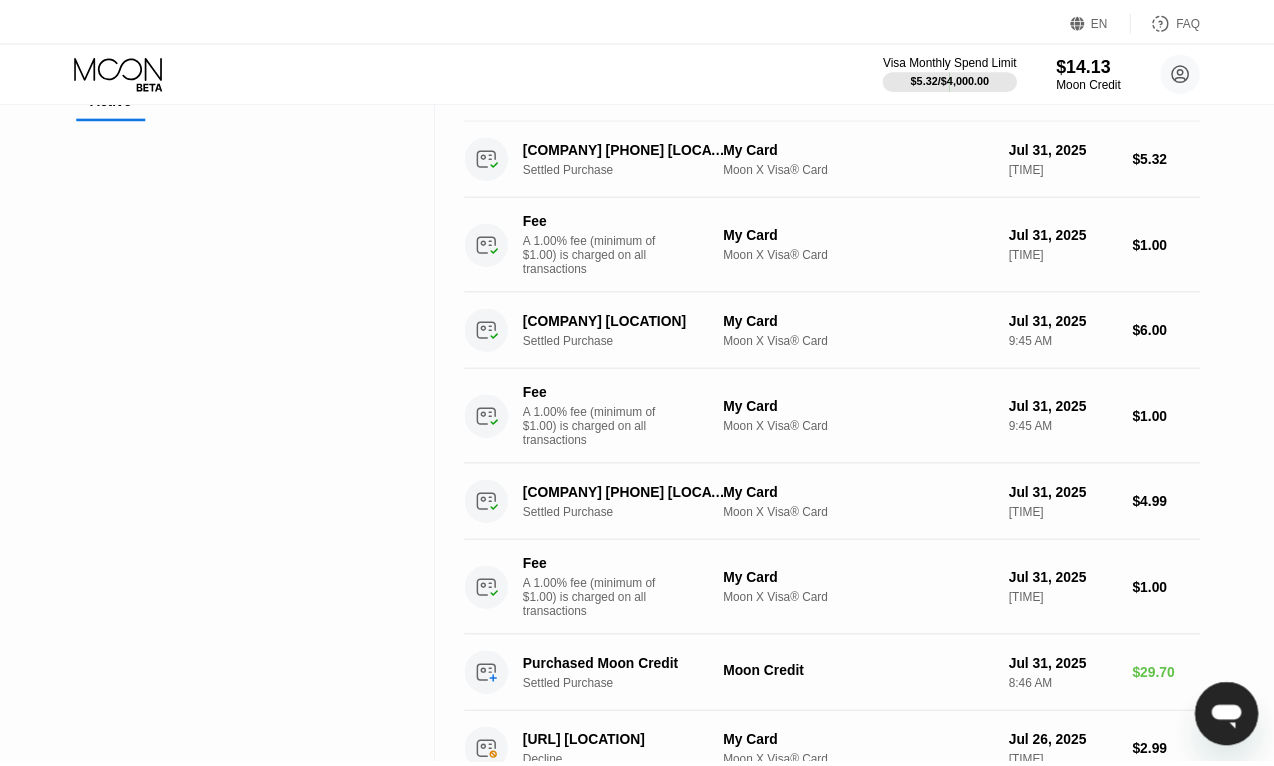 scroll, scrollTop: 0, scrollLeft: 0, axis: both 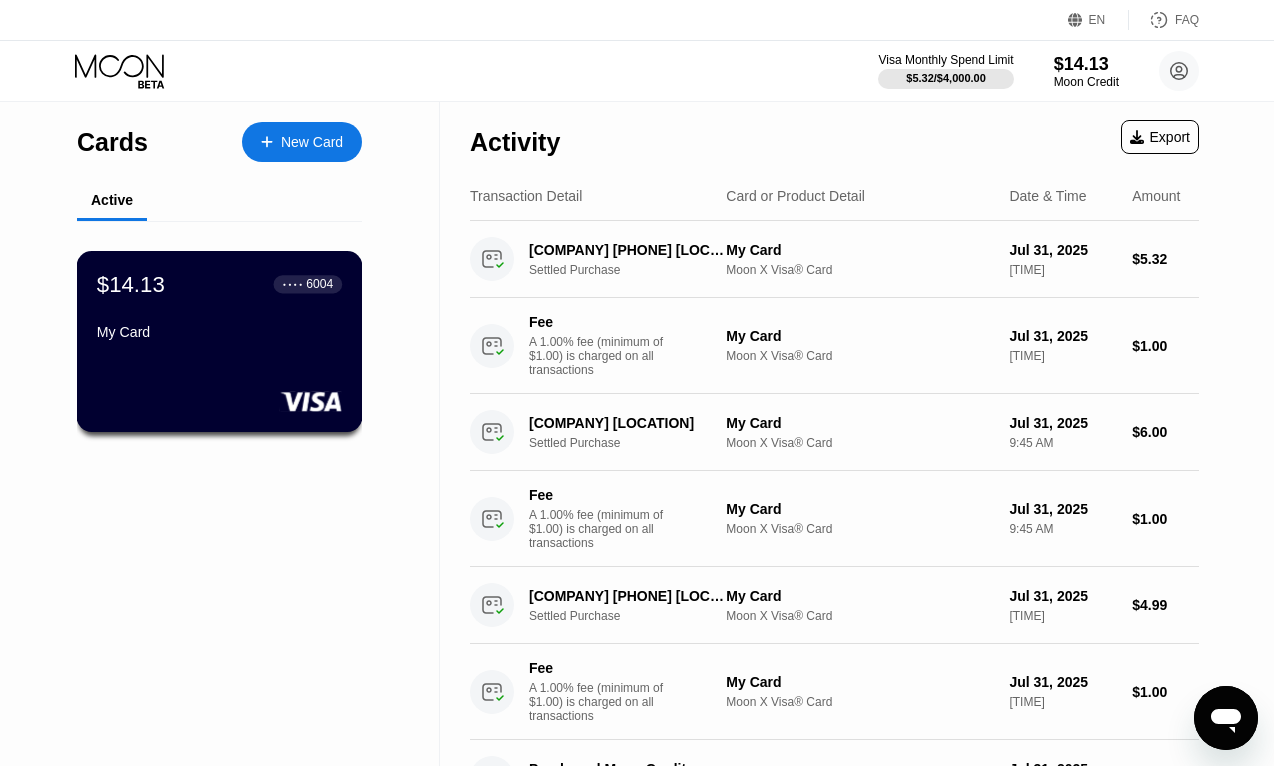 click on "$14.13 ● ● ● ● [LAST_FOUR] [CARD_TYPE]" at bounding box center (219, 309) 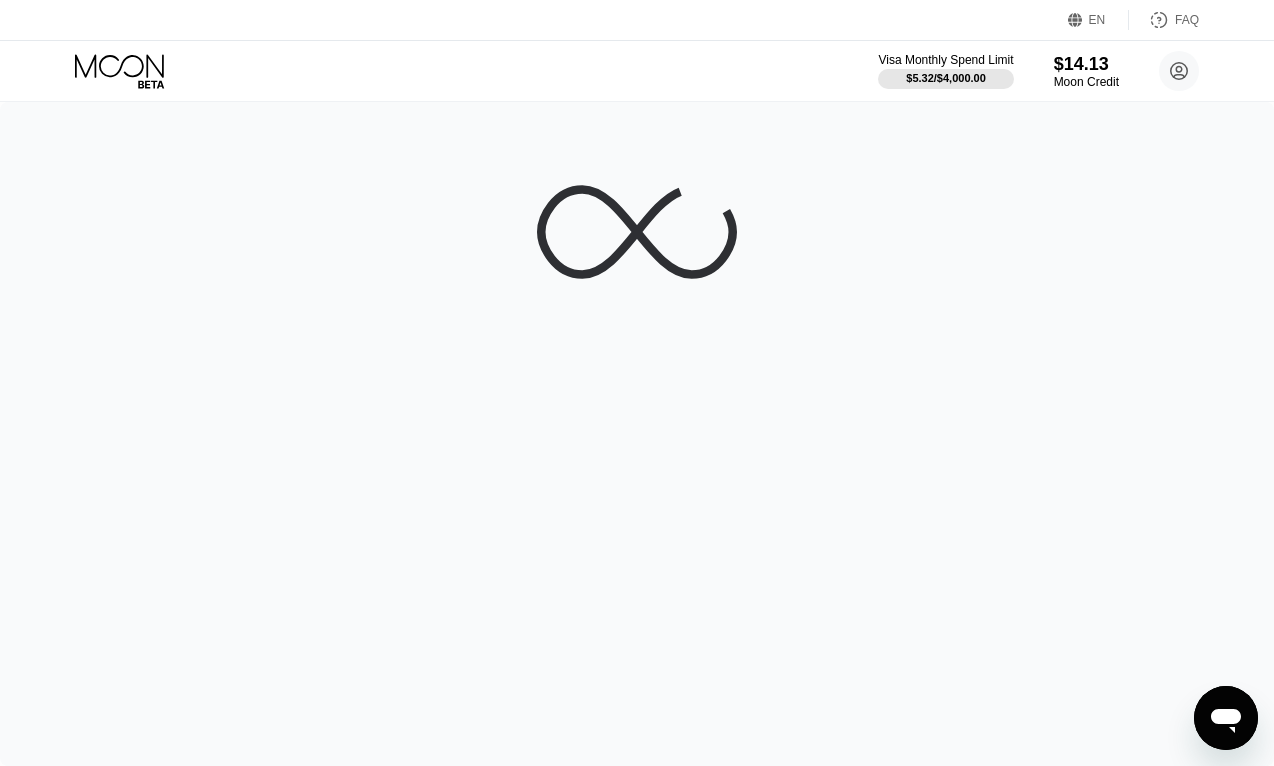 click at bounding box center (637, 434) 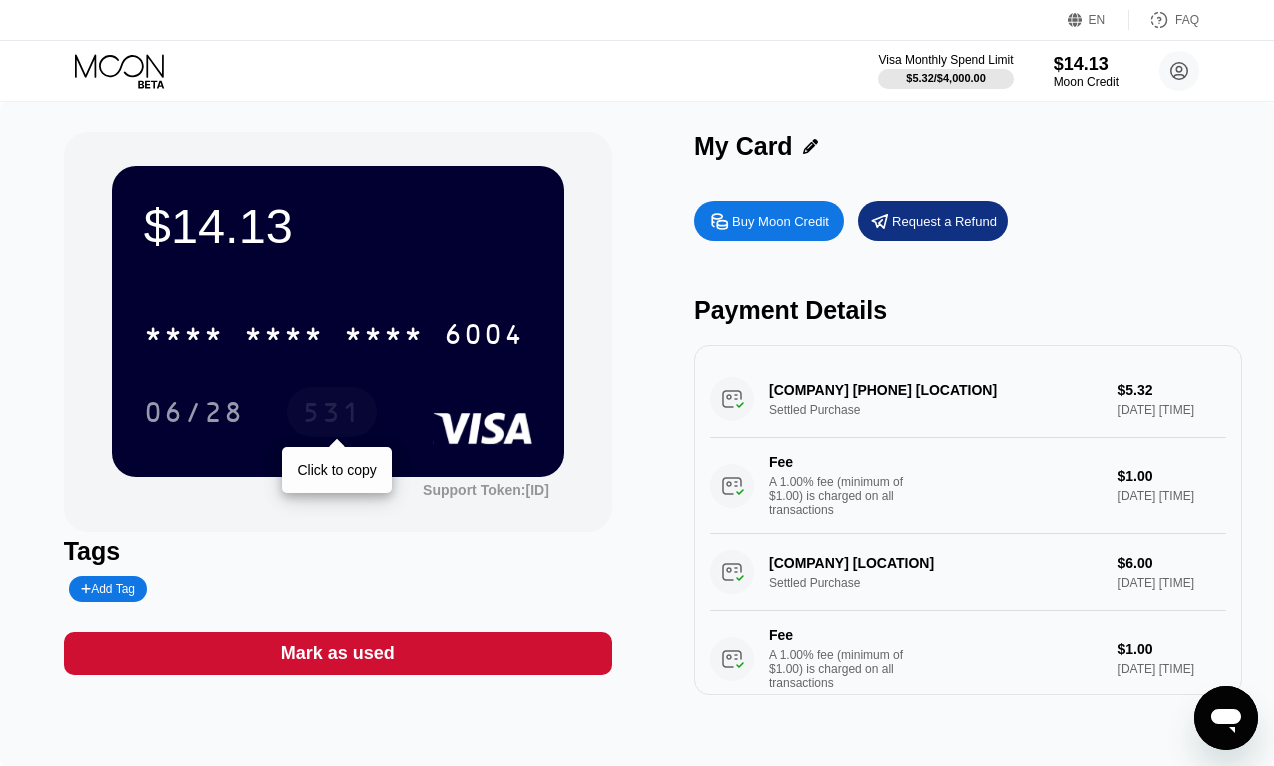 click on "531" at bounding box center [332, 415] 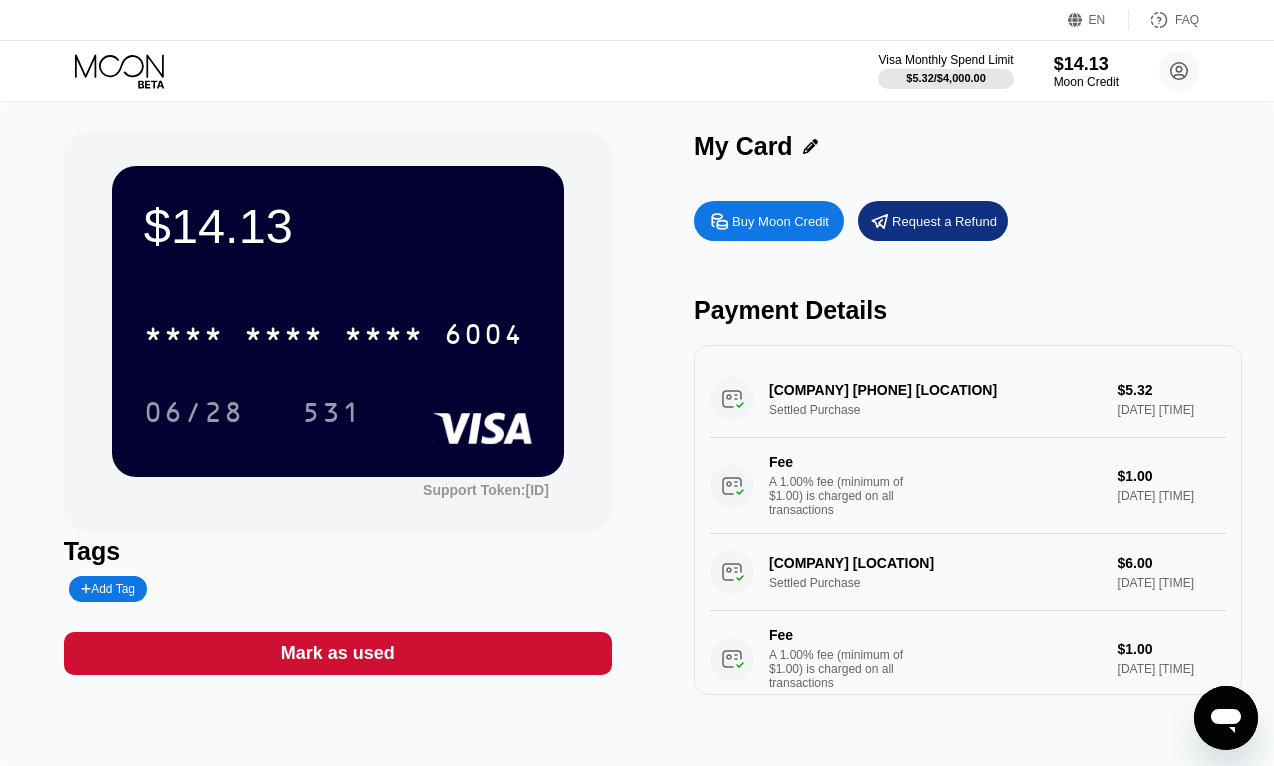 click on "06/28" at bounding box center (194, 412) 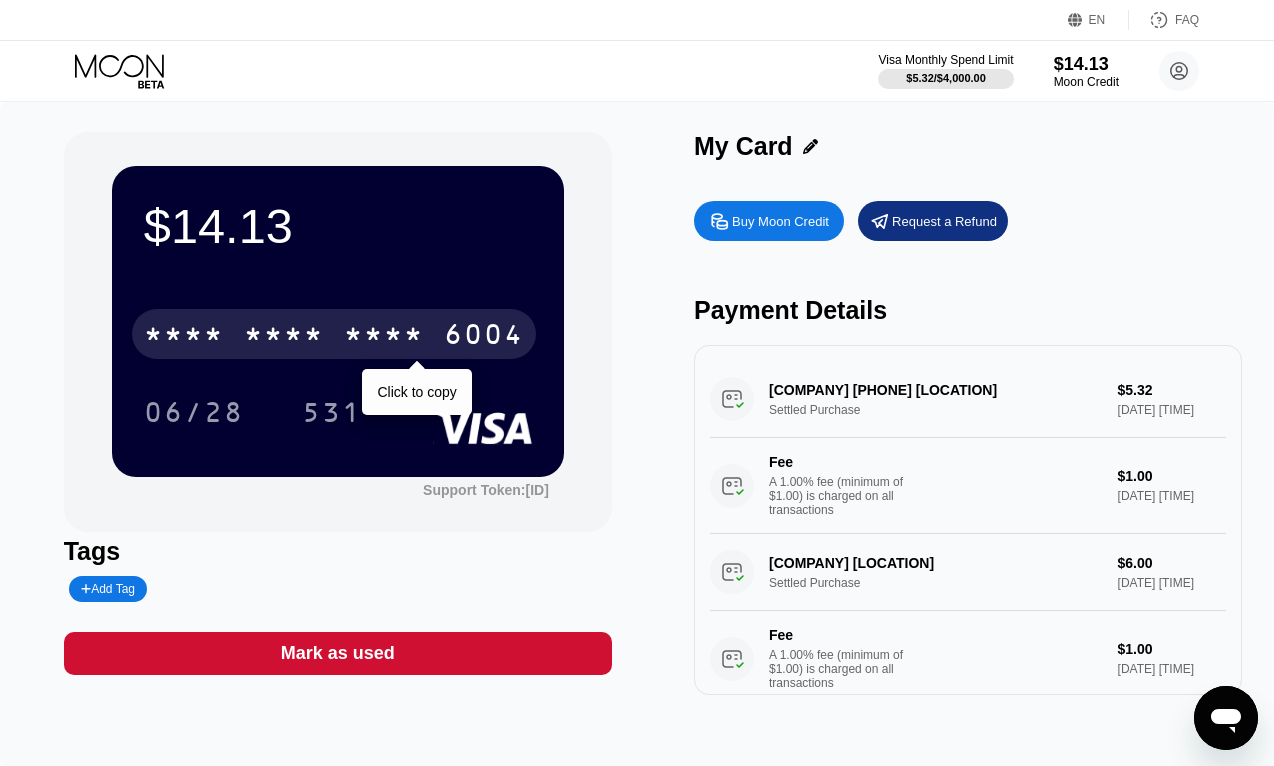 click on "* * * *" at bounding box center [384, 337] 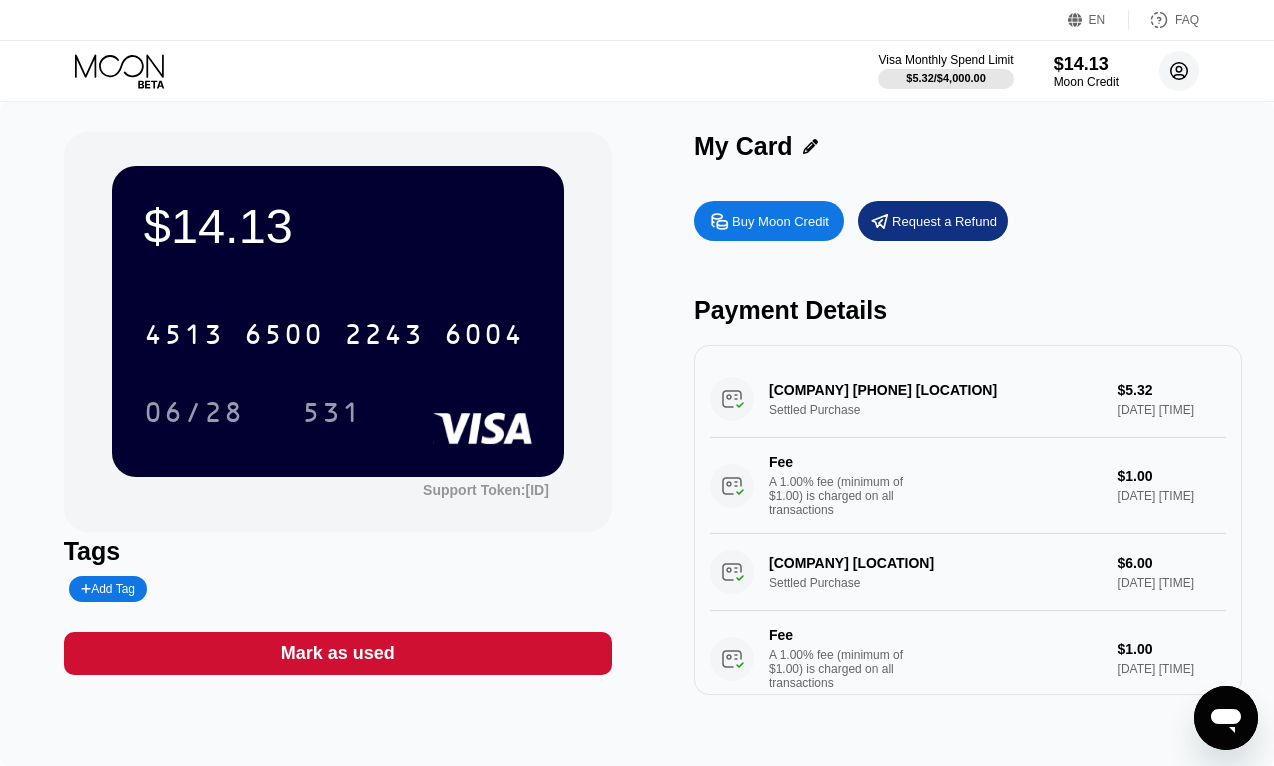 click 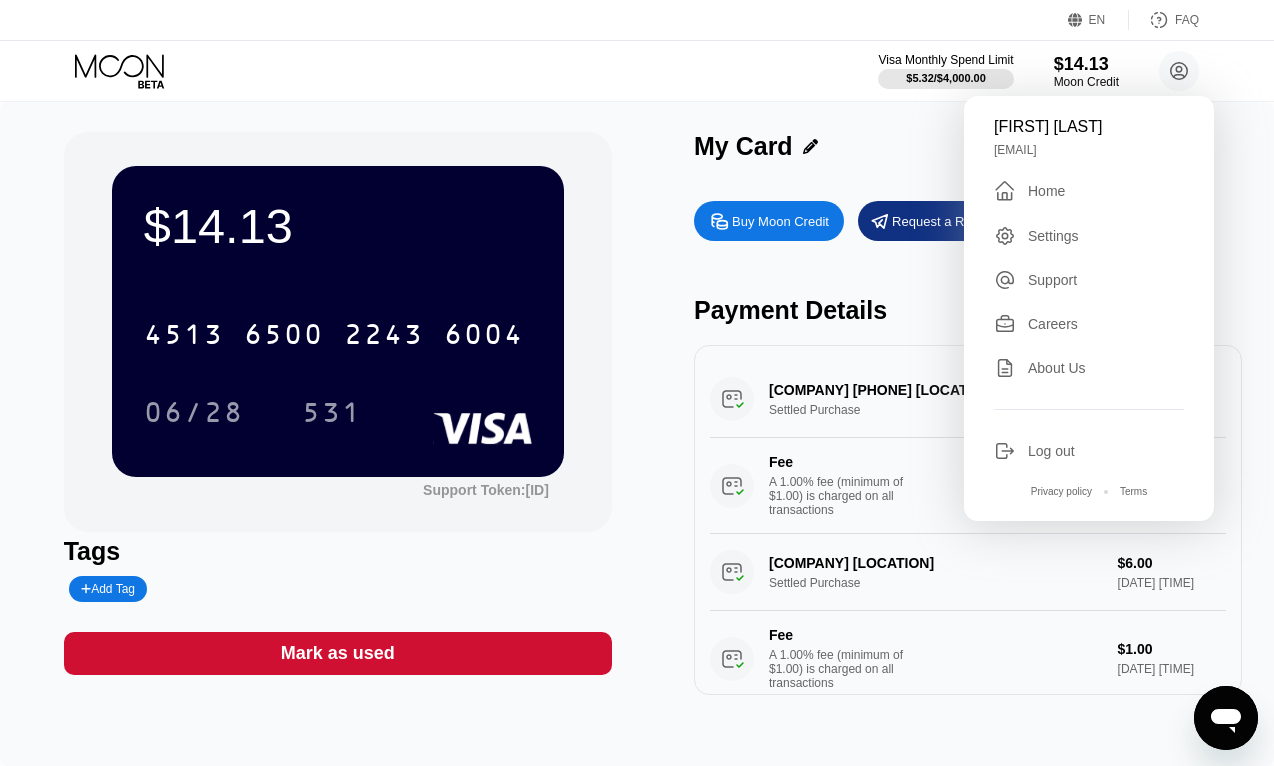 click on "Settings" at bounding box center [1053, 236] 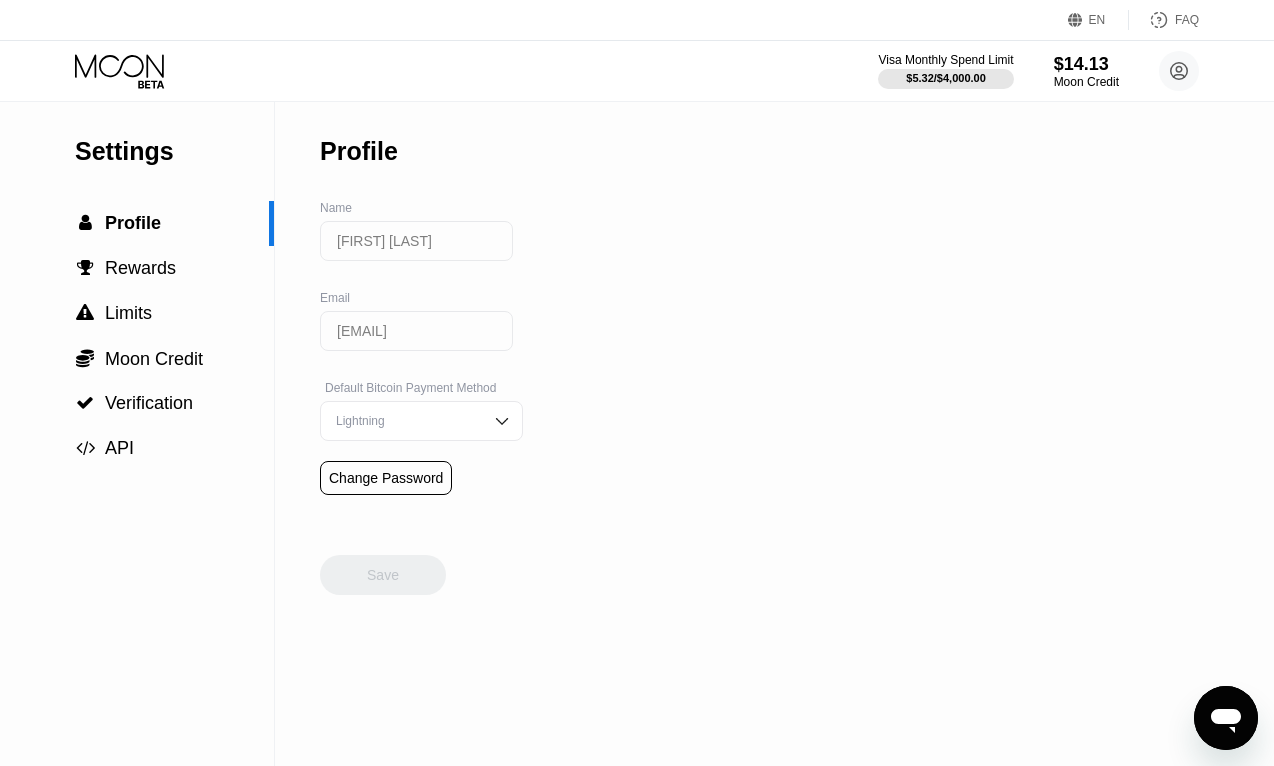 click on "Lightning" at bounding box center (421, 421) 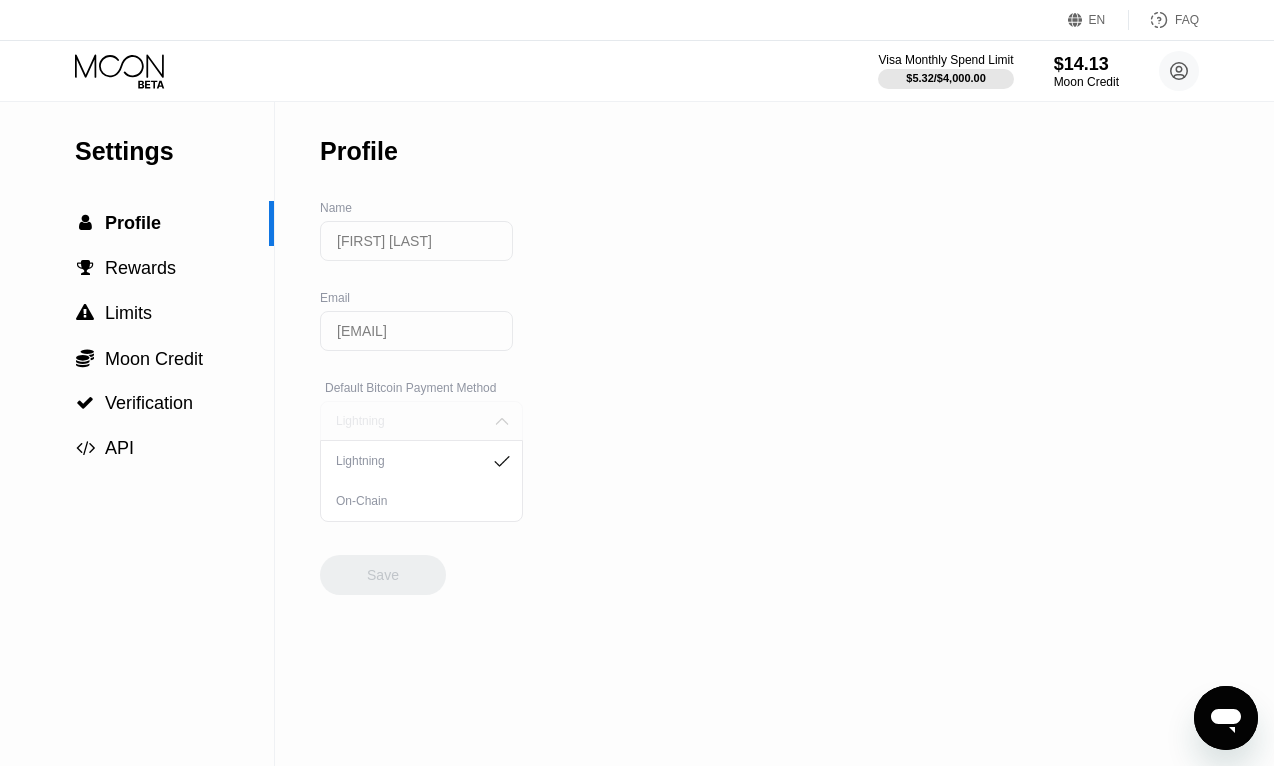 click on "Lightning" at bounding box center (421, 421) 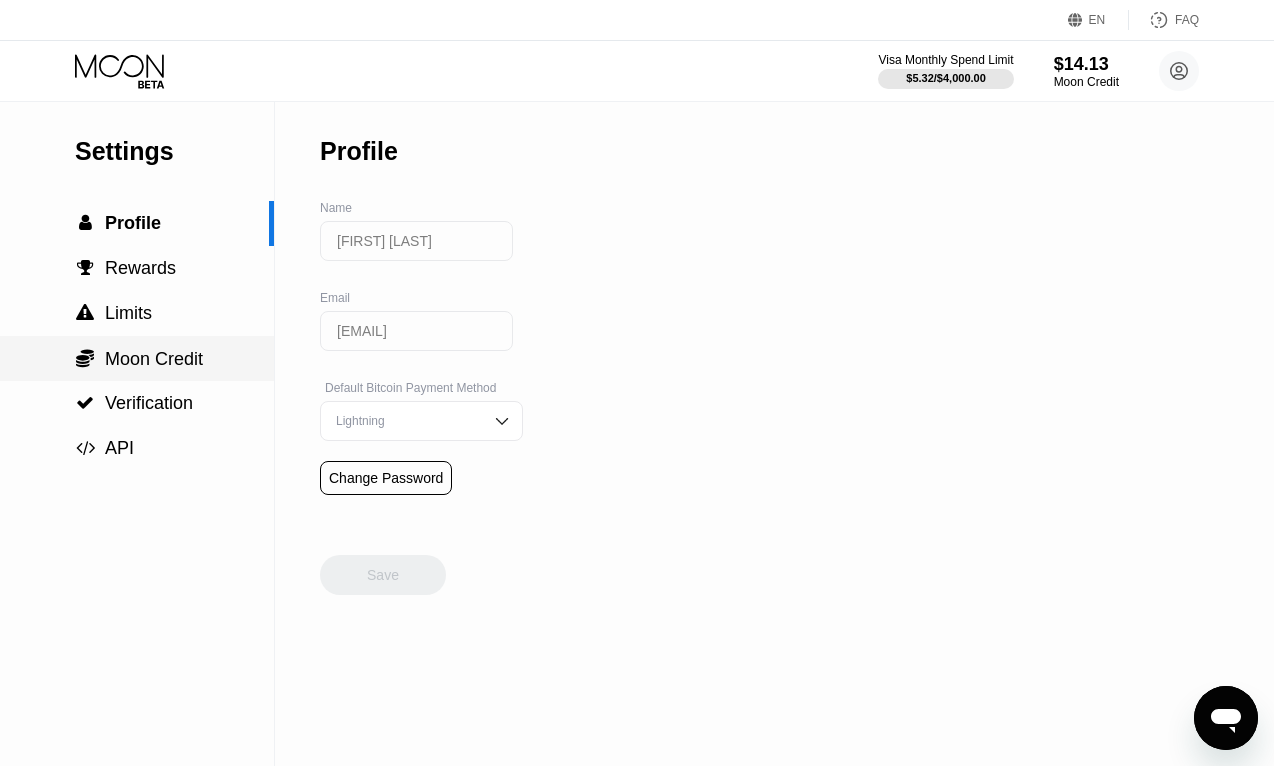 click on "Moon Credit" at bounding box center [154, 359] 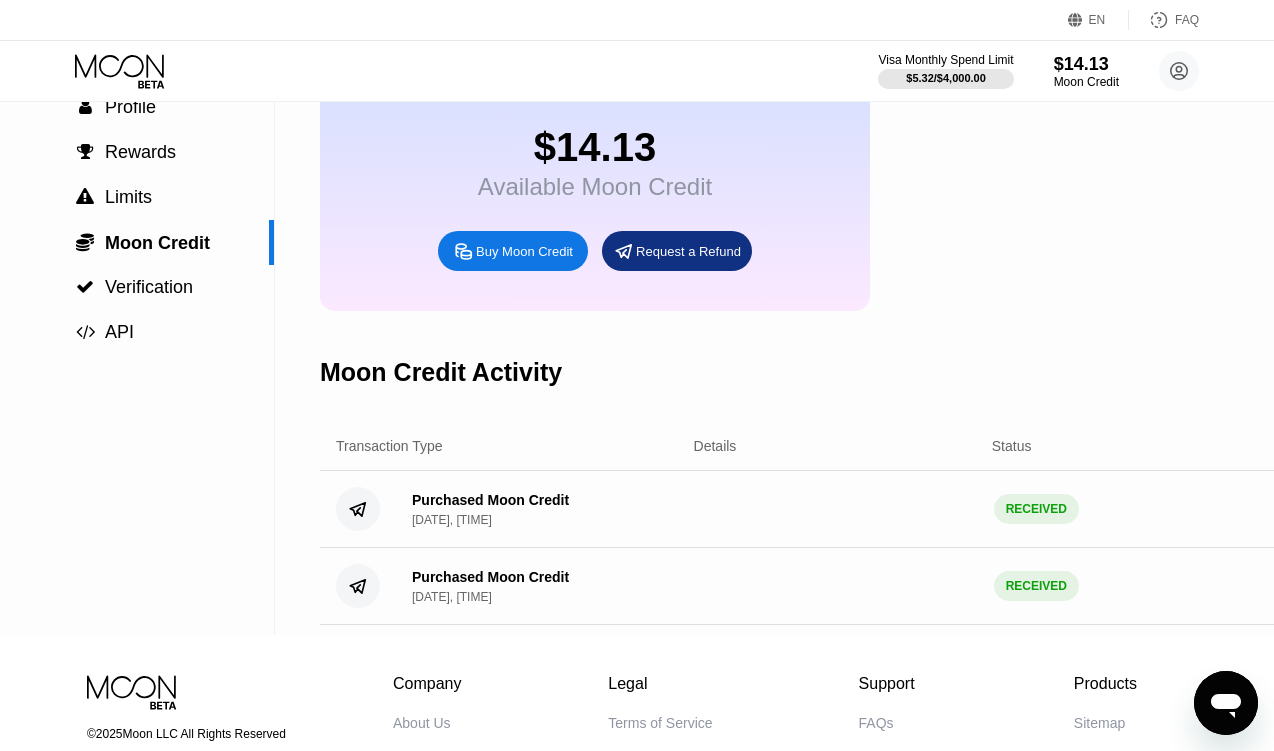 scroll, scrollTop: 120, scrollLeft: 0, axis: vertical 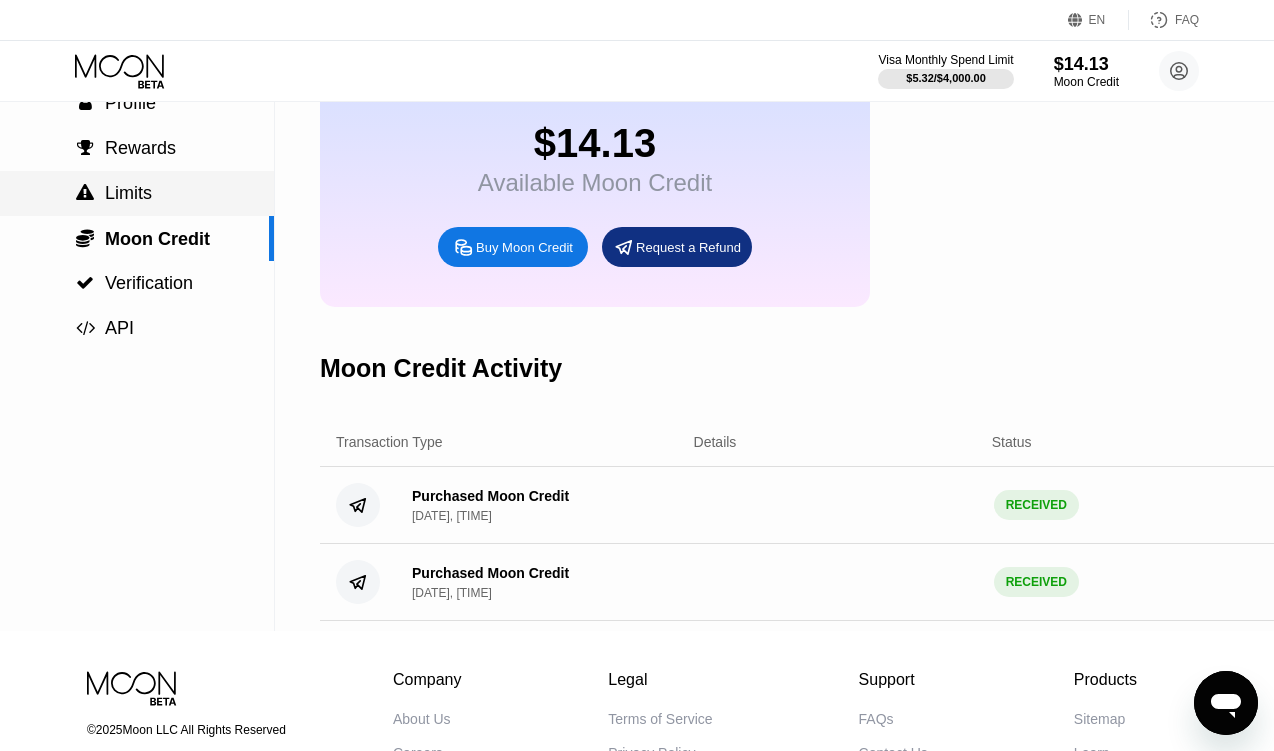 click on " Limits" at bounding box center (137, 193) 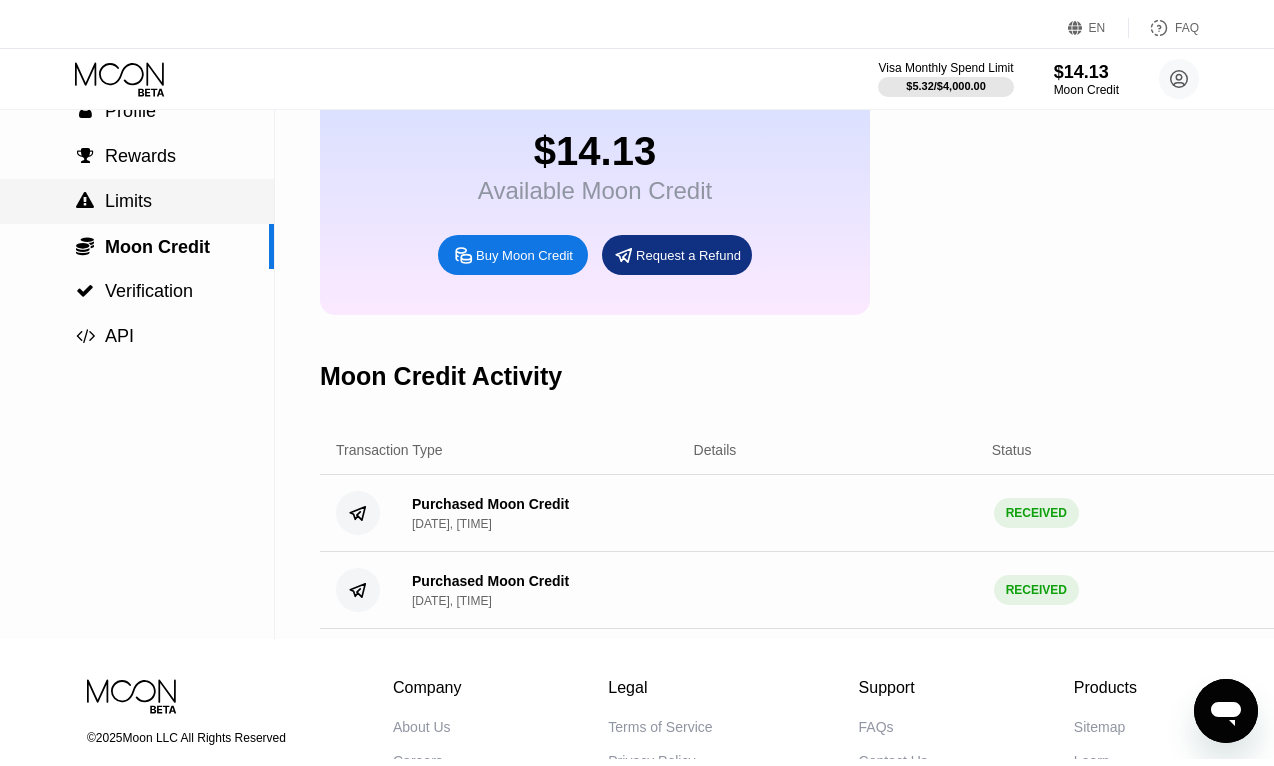scroll, scrollTop: 0, scrollLeft: 0, axis: both 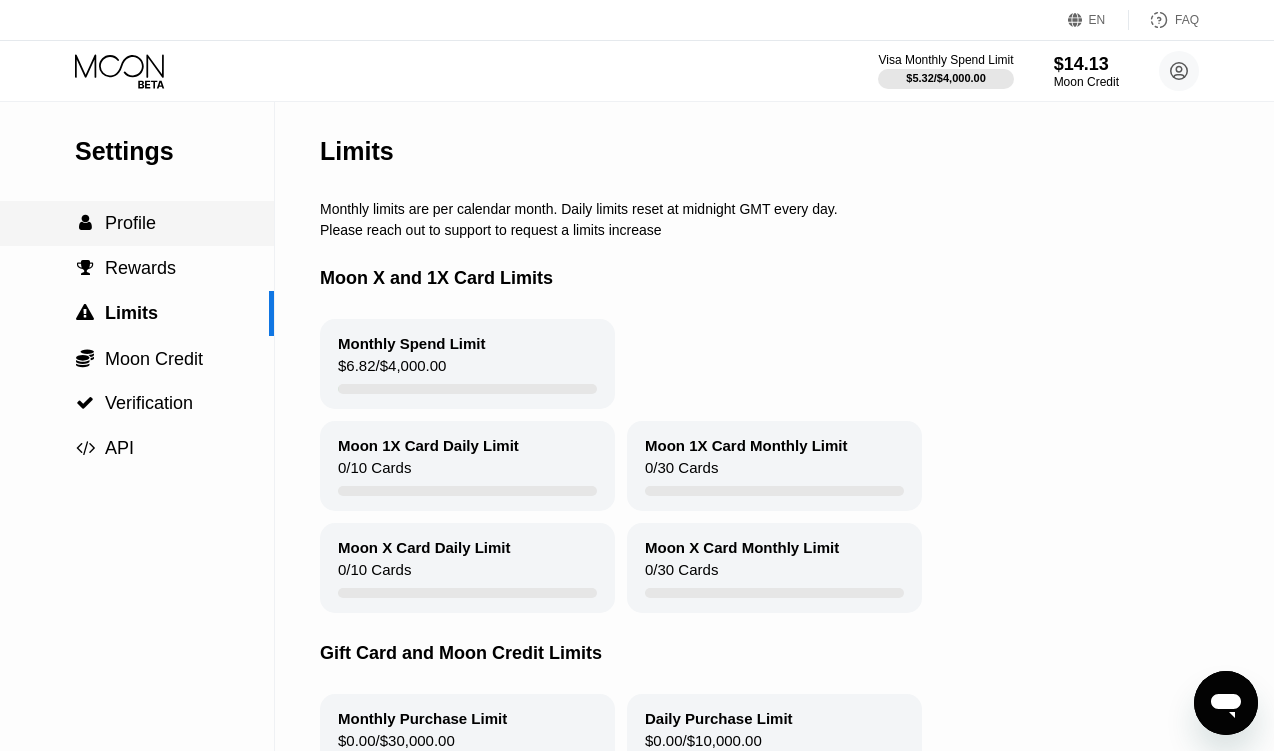 click on "Profile" at bounding box center [130, 223] 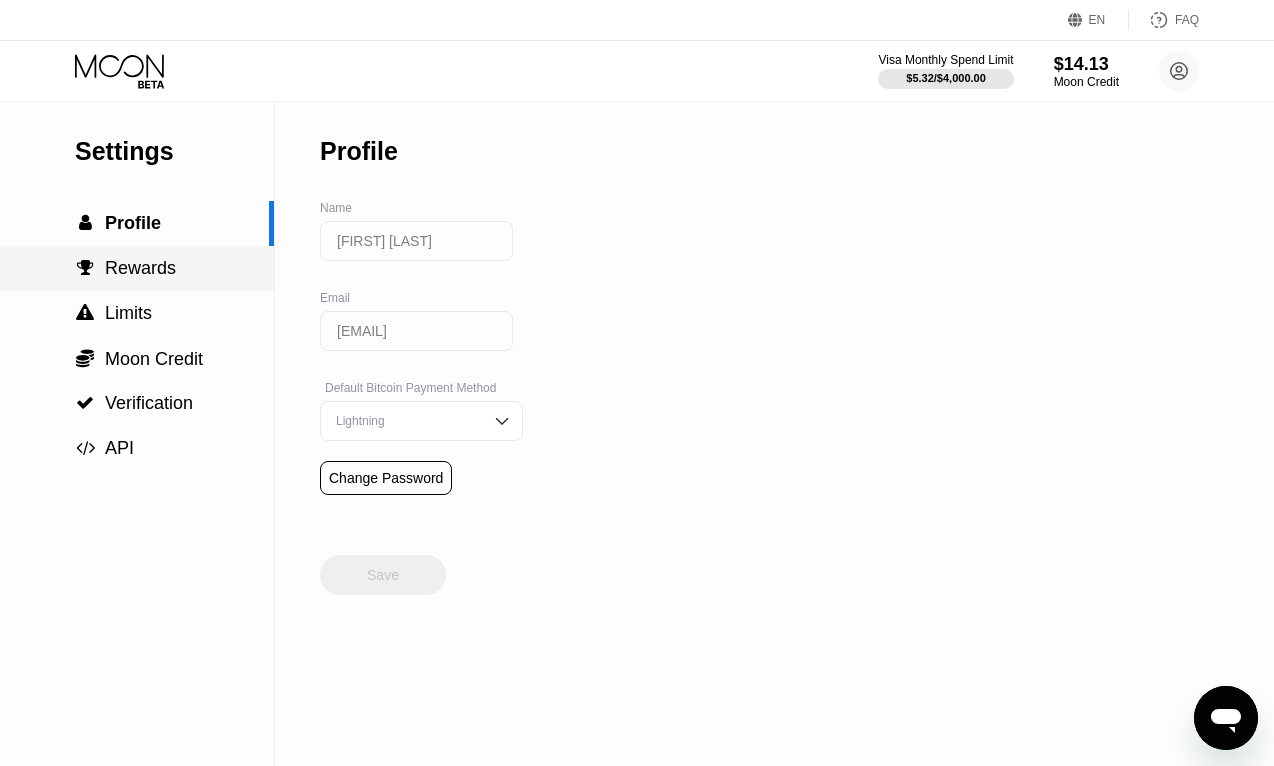 click on "Rewards" at bounding box center [140, 268] 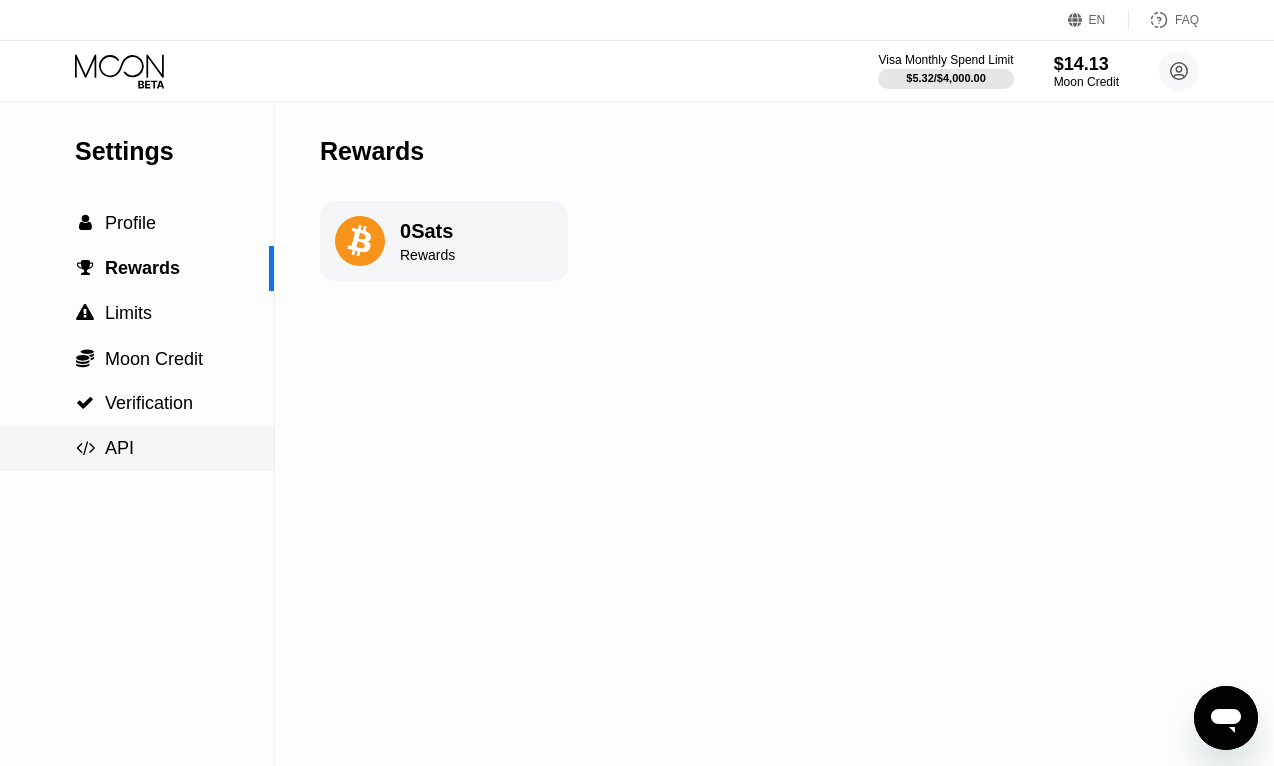 click on " API" at bounding box center (137, 448) 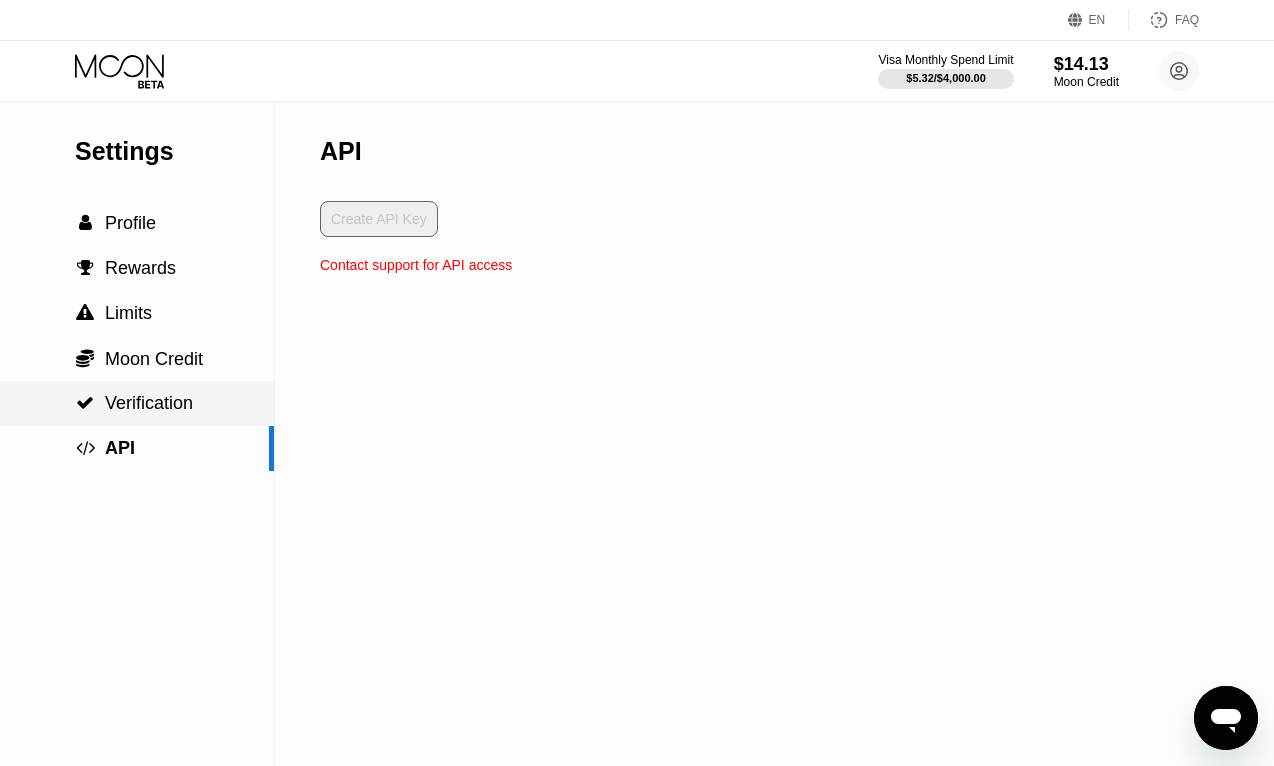 click on "Verification" at bounding box center [149, 403] 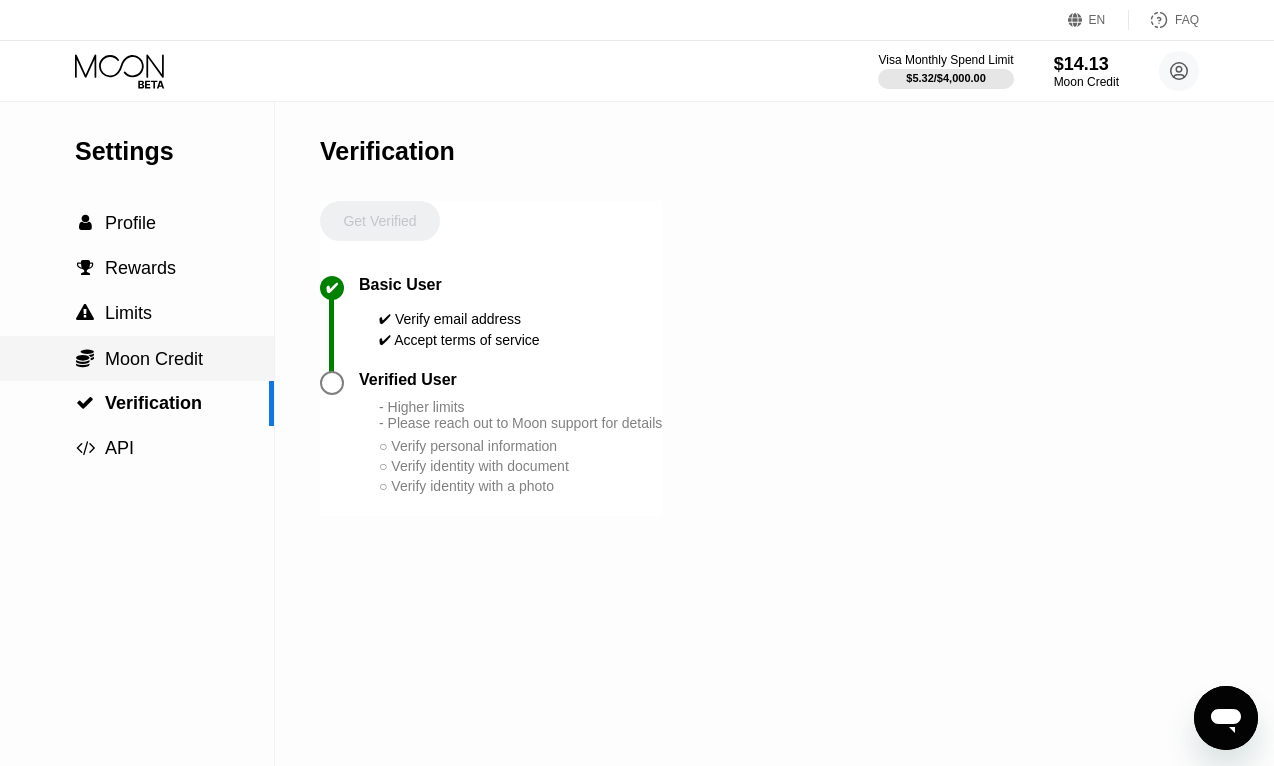 click on " Moon Credit" at bounding box center [137, 358] 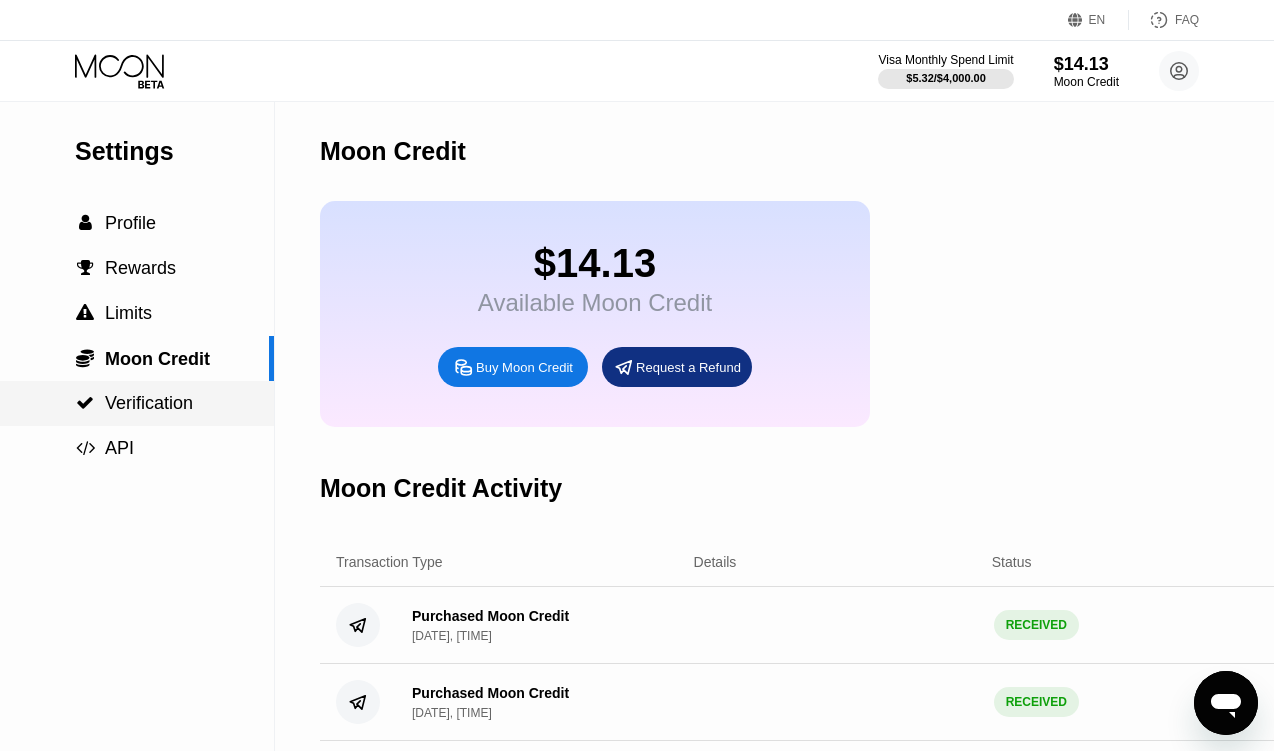 click on " Verification" at bounding box center (137, 403) 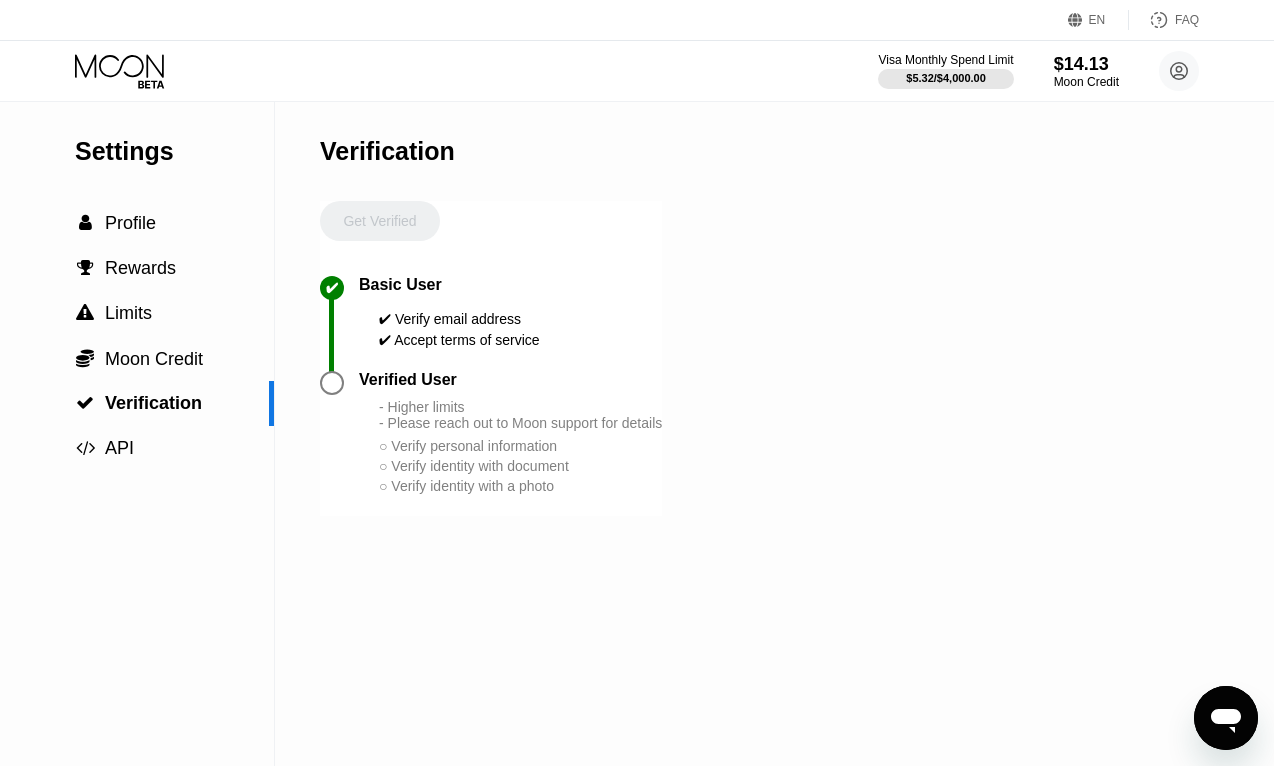 drag, startPoint x: 667, startPoint y: 440, endPoint x: 679, endPoint y: 443, distance: 12.369317 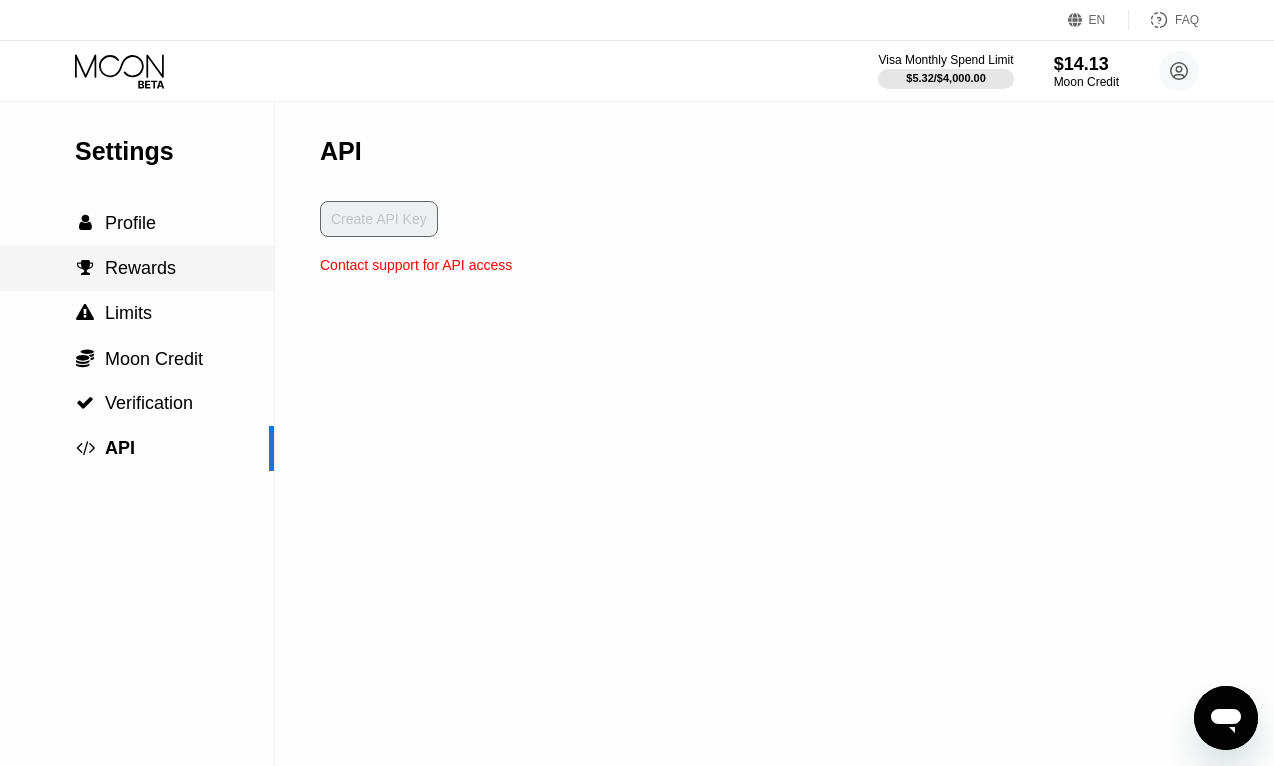 click on "Rewards" at bounding box center [140, 268] 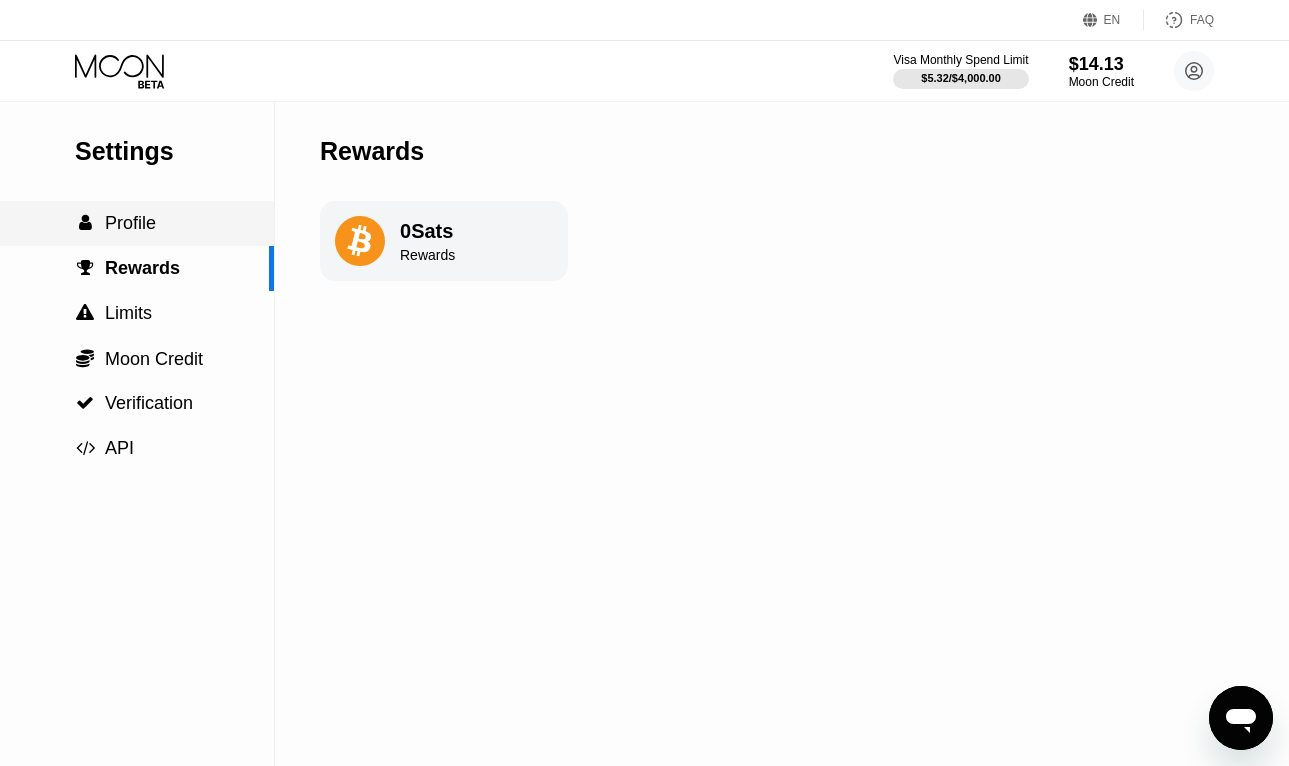 click on " Profile" at bounding box center [137, 223] 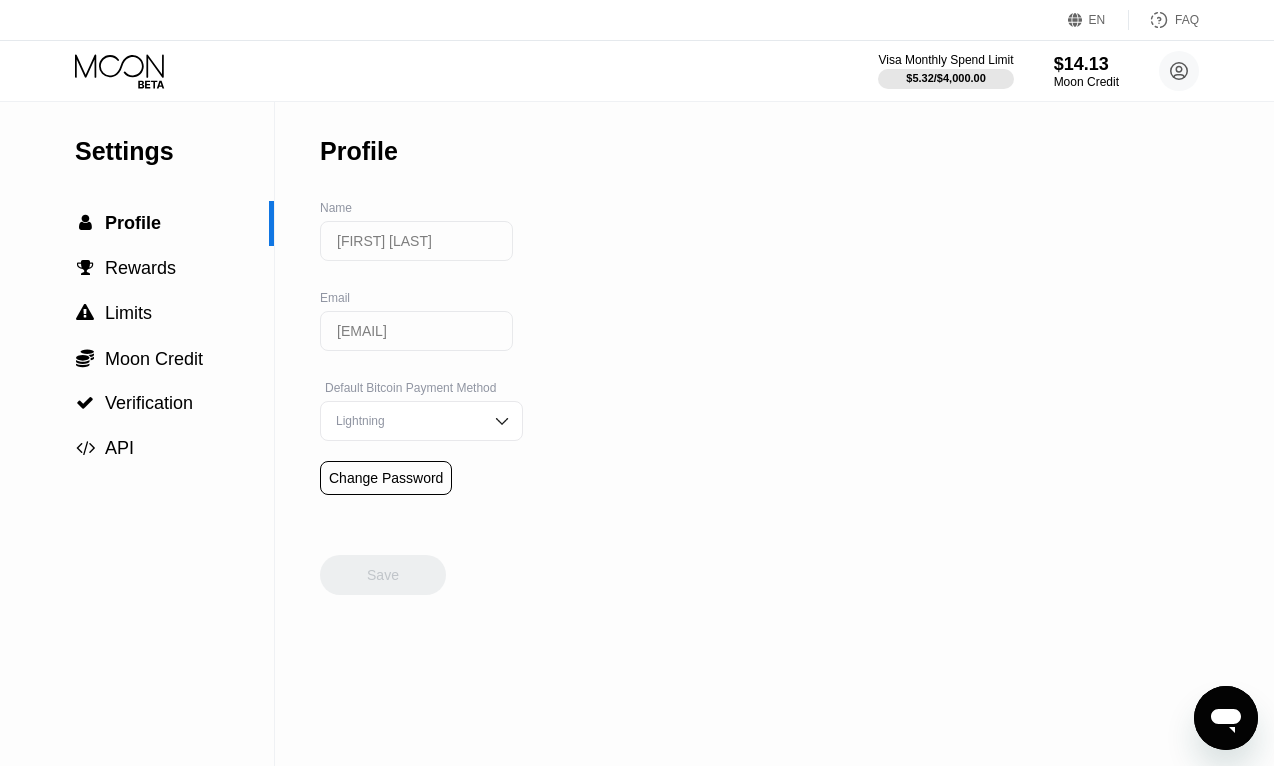 click 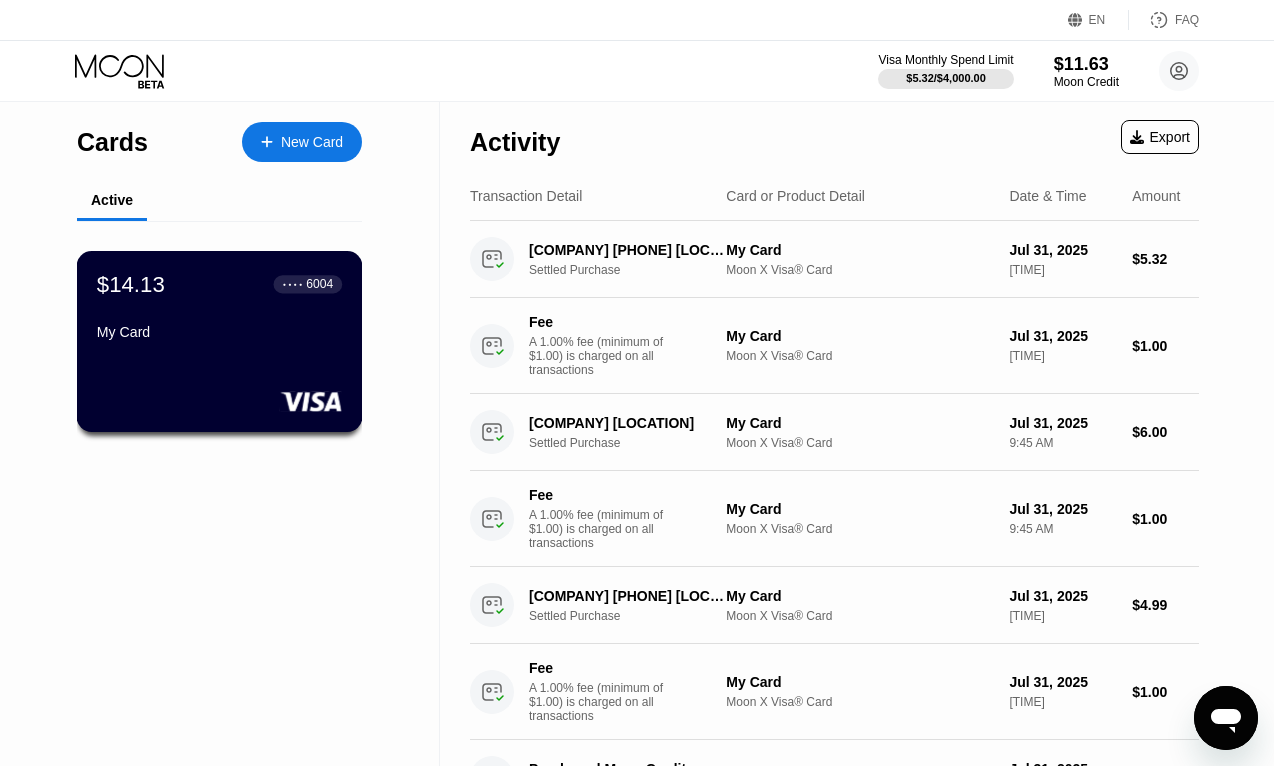 click on "$14.13 ● ● ● ● [LAST_FOUR]" at bounding box center [219, 284] 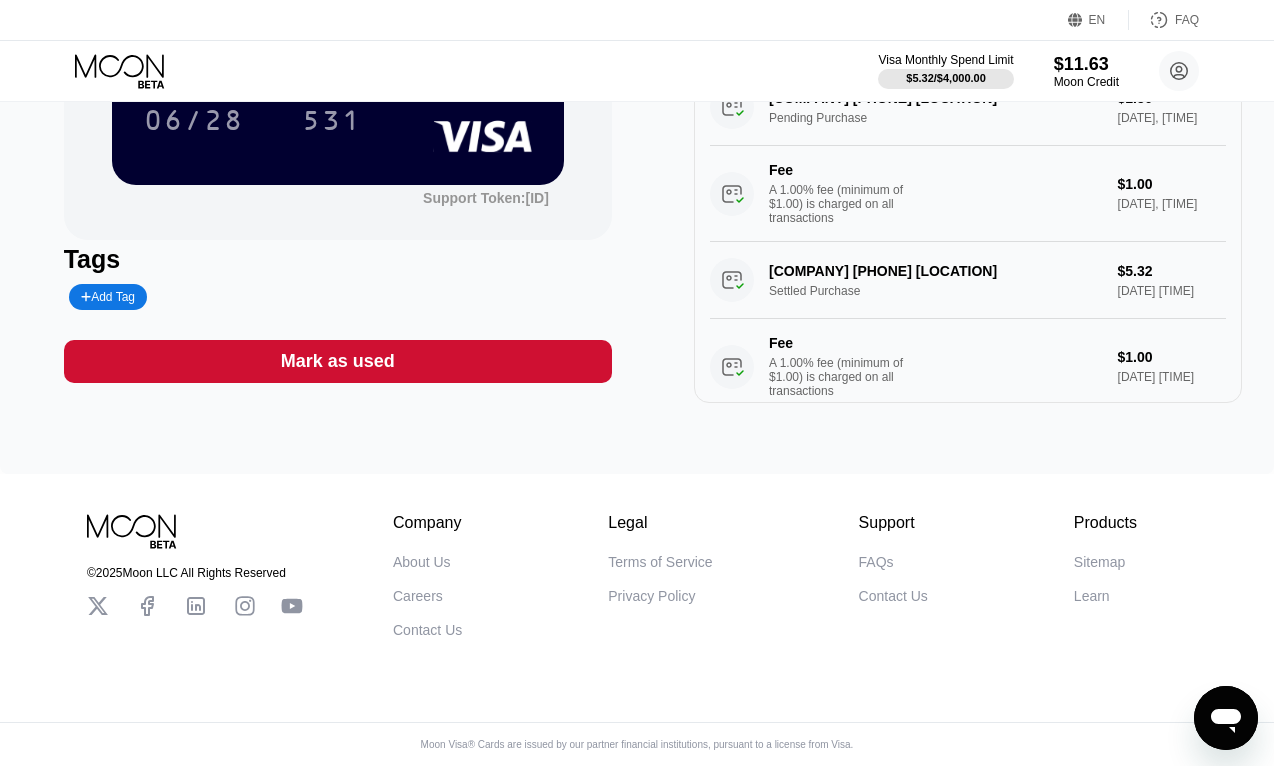 scroll, scrollTop: 0, scrollLeft: 0, axis: both 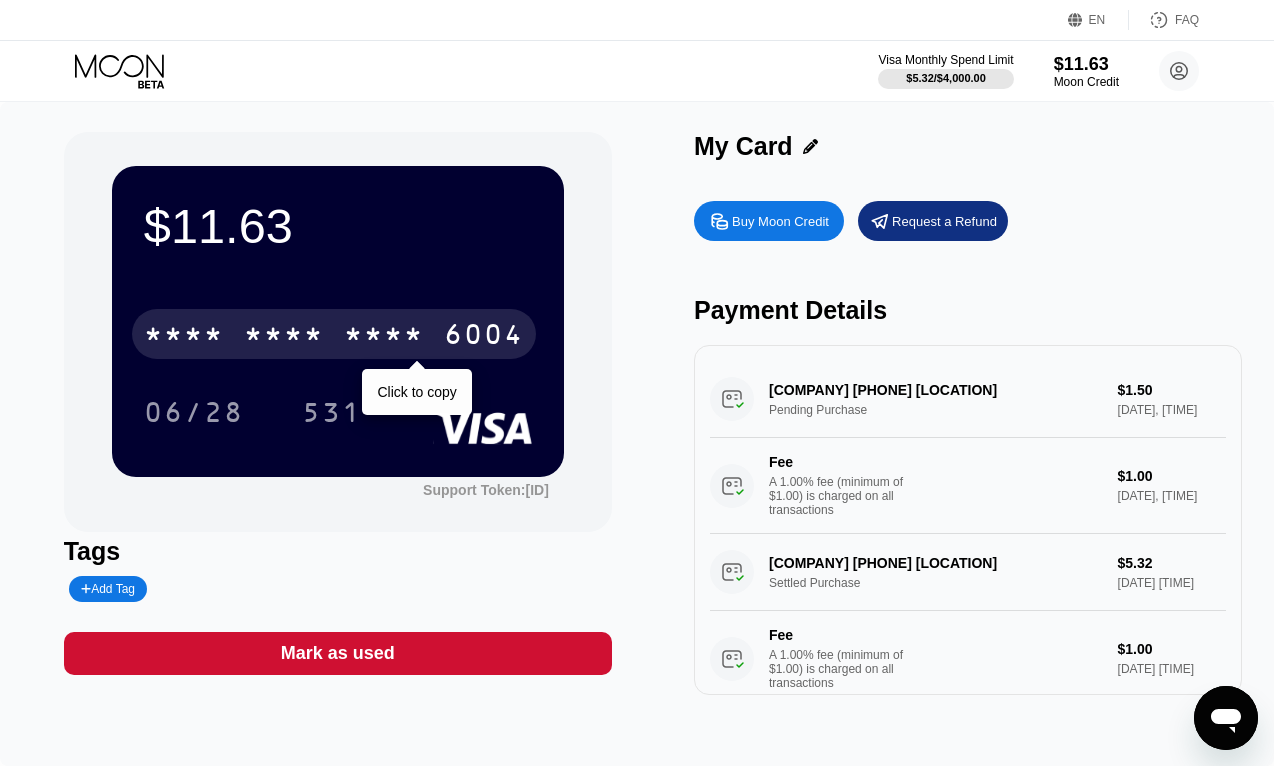 click on "* * * * * * * * * * * * [LAST_FOUR]" at bounding box center [334, 334] 